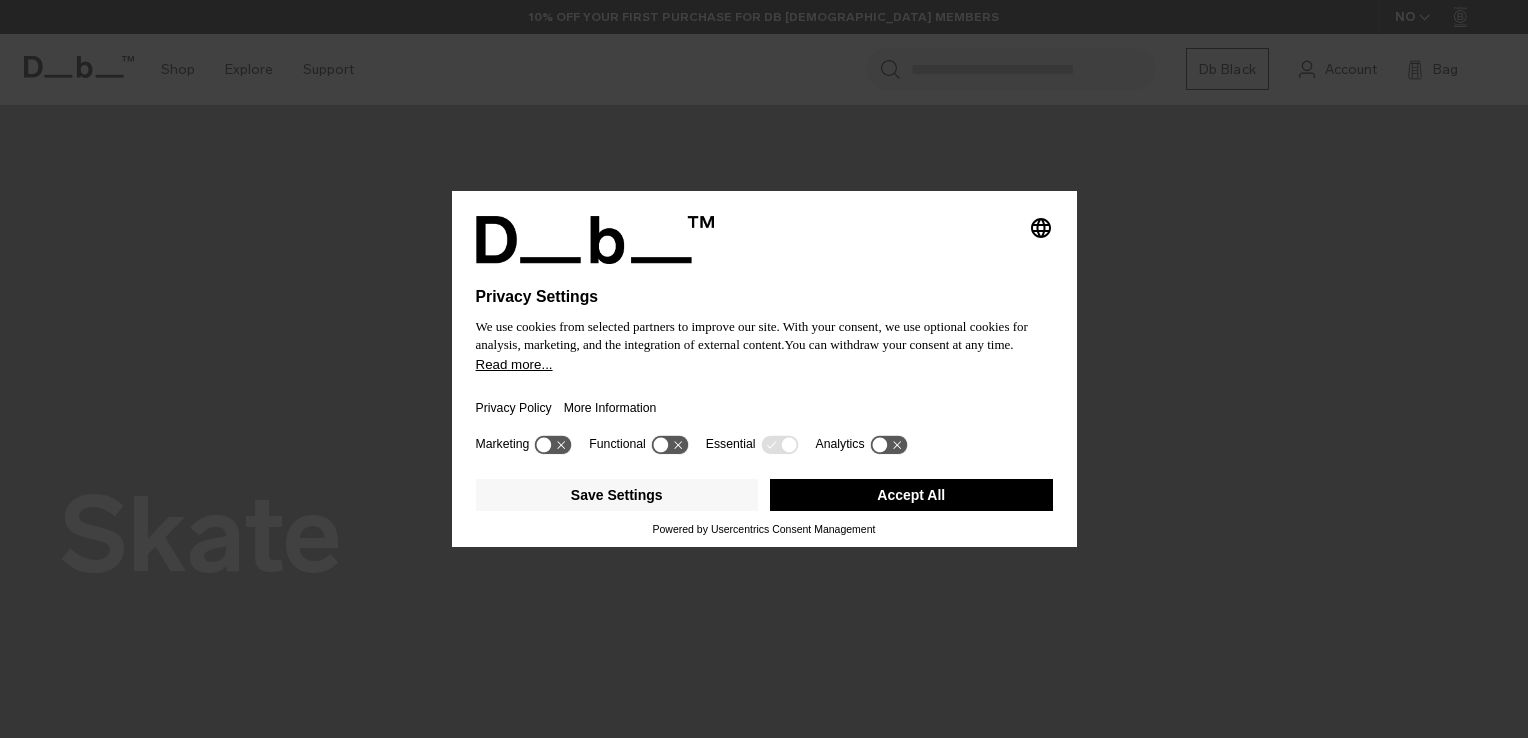 scroll, scrollTop: 0, scrollLeft: 0, axis: both 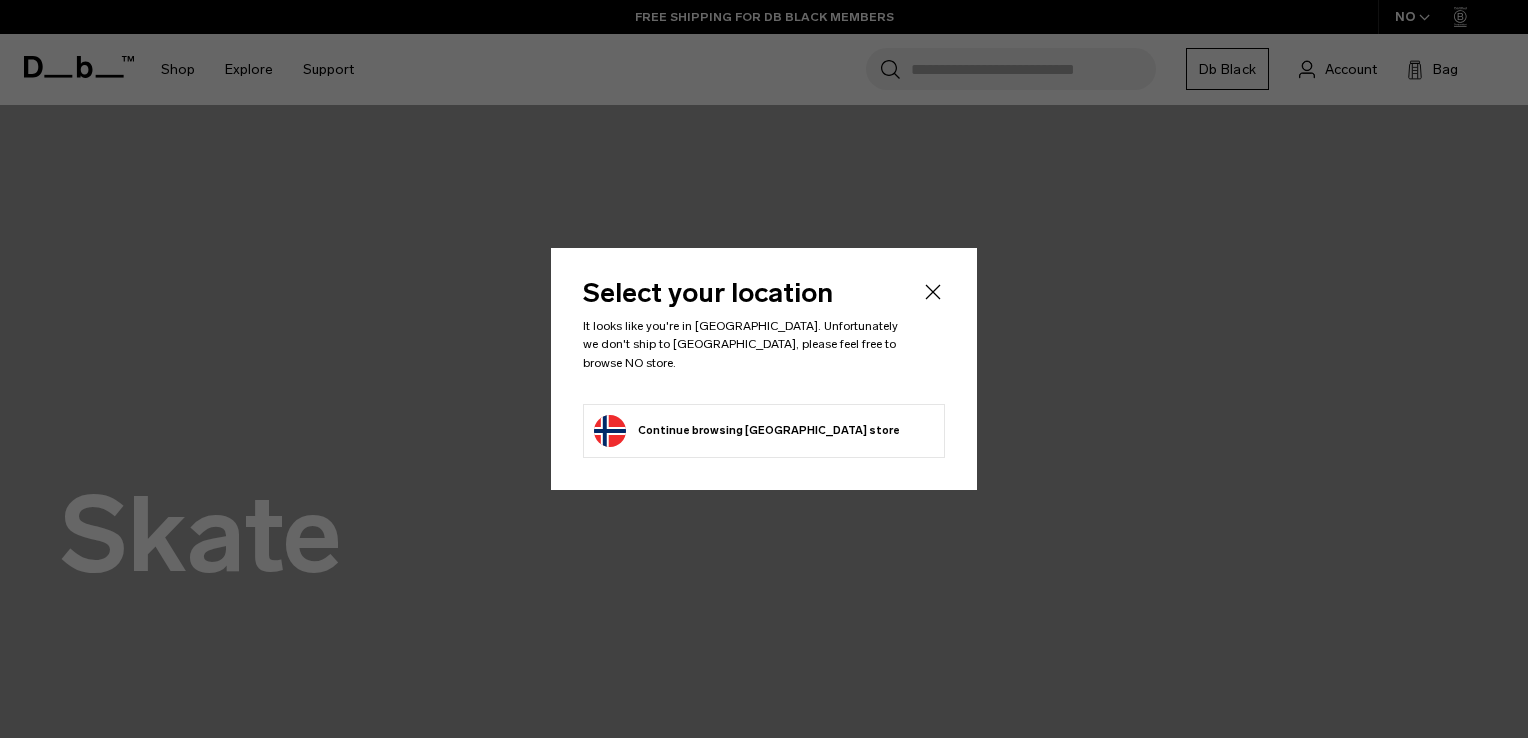 click on "Continue browsing Norway store
Continue shopping in Norway" 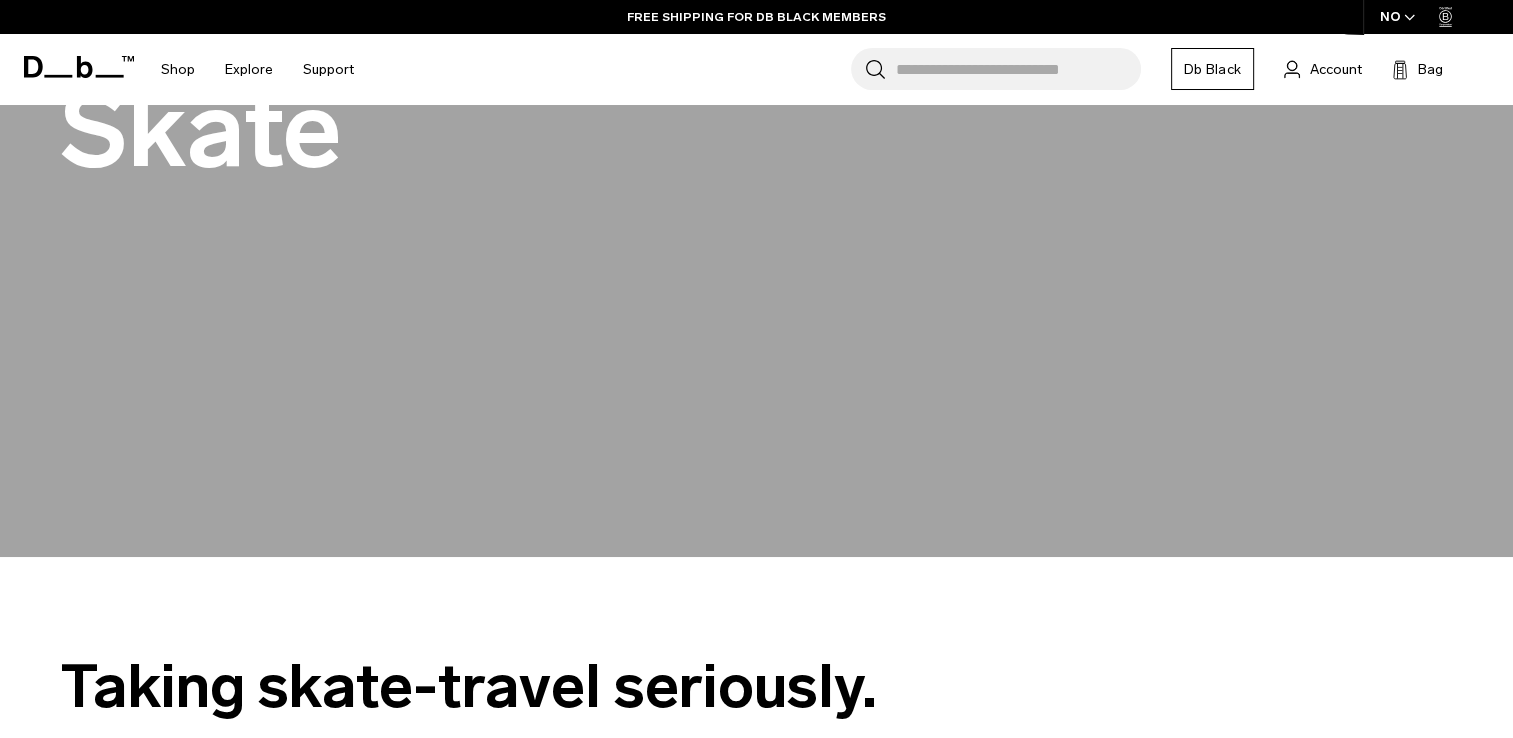 scroll, scrollTop: 403, scrollLeft: 0, axis: vertical 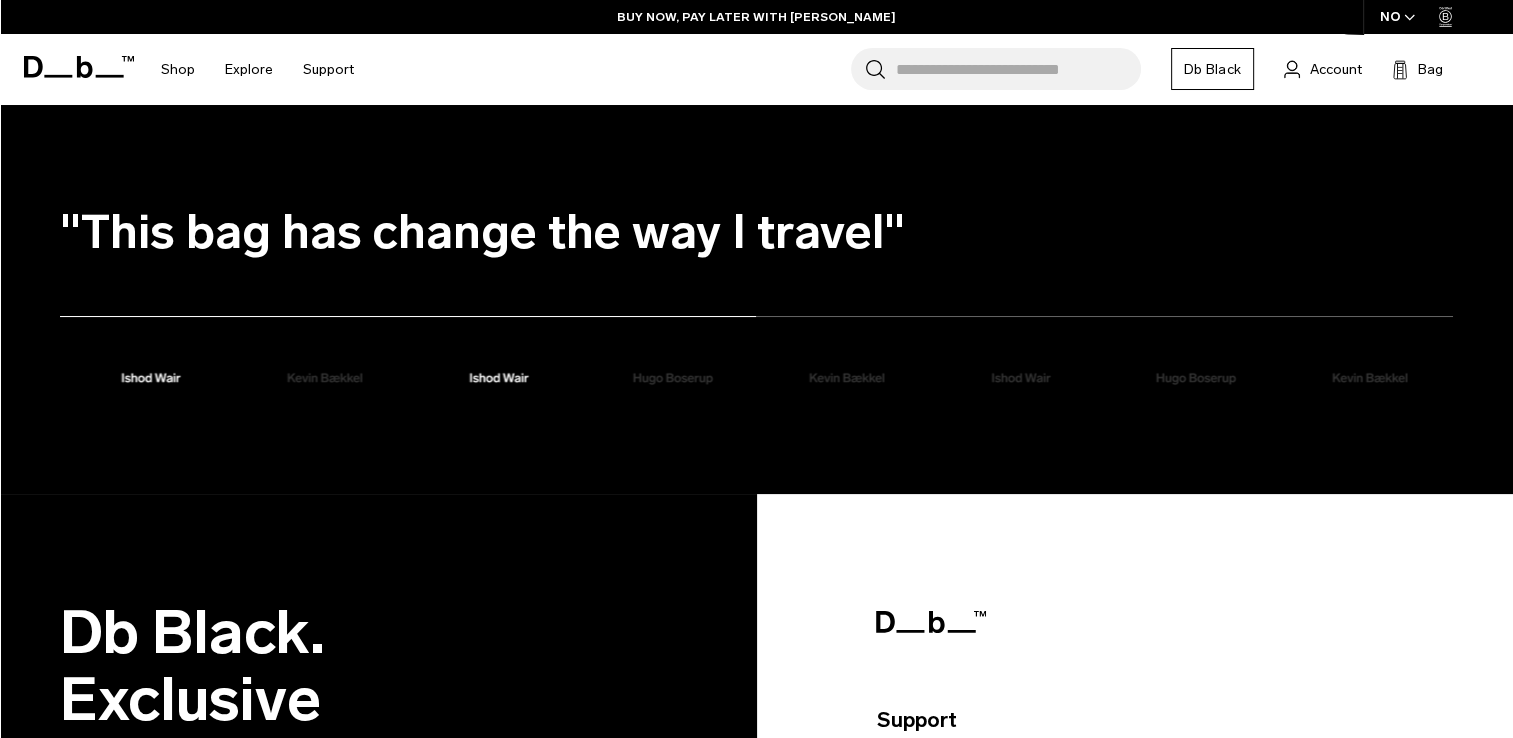 click at bounding box center [498, 378] 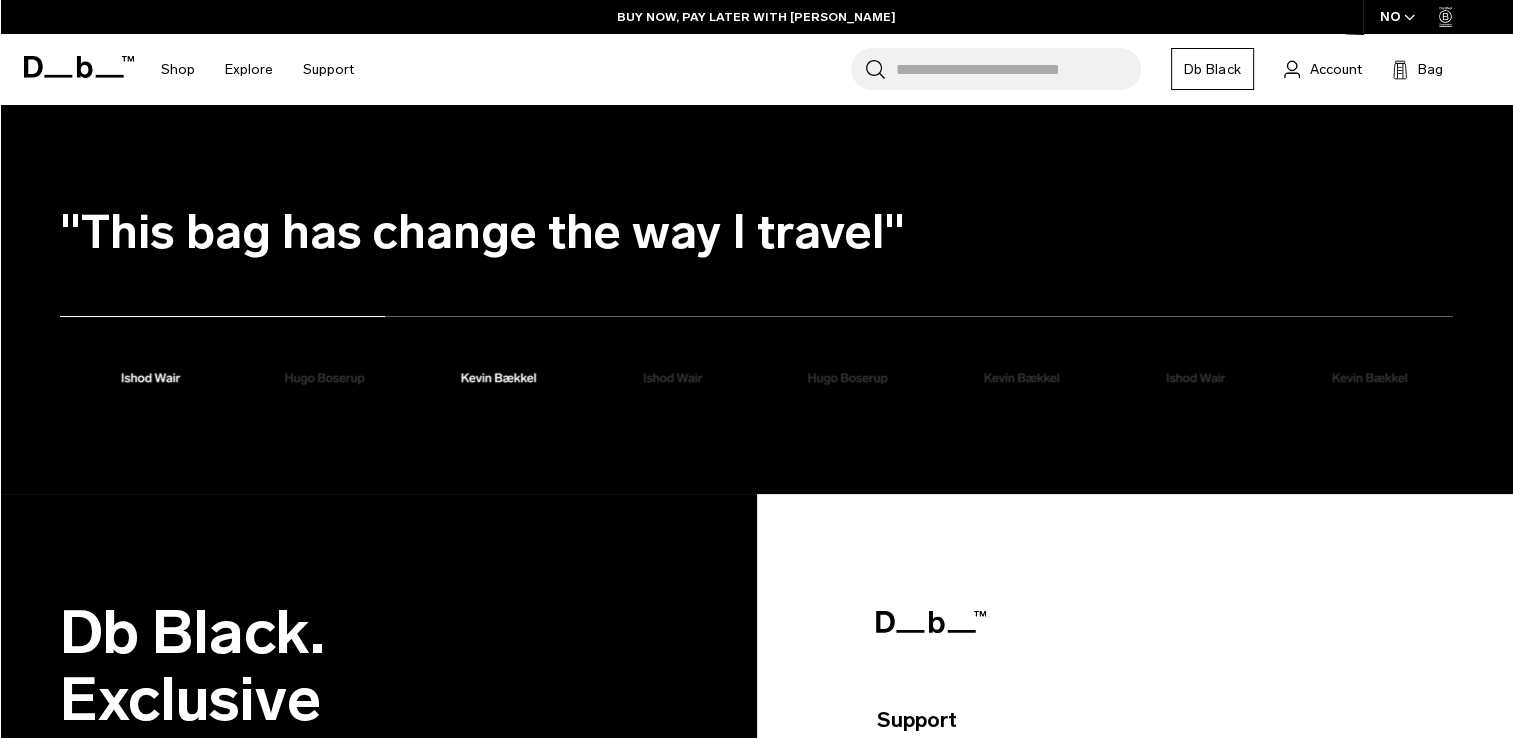 click at bounding box center [498, 378] 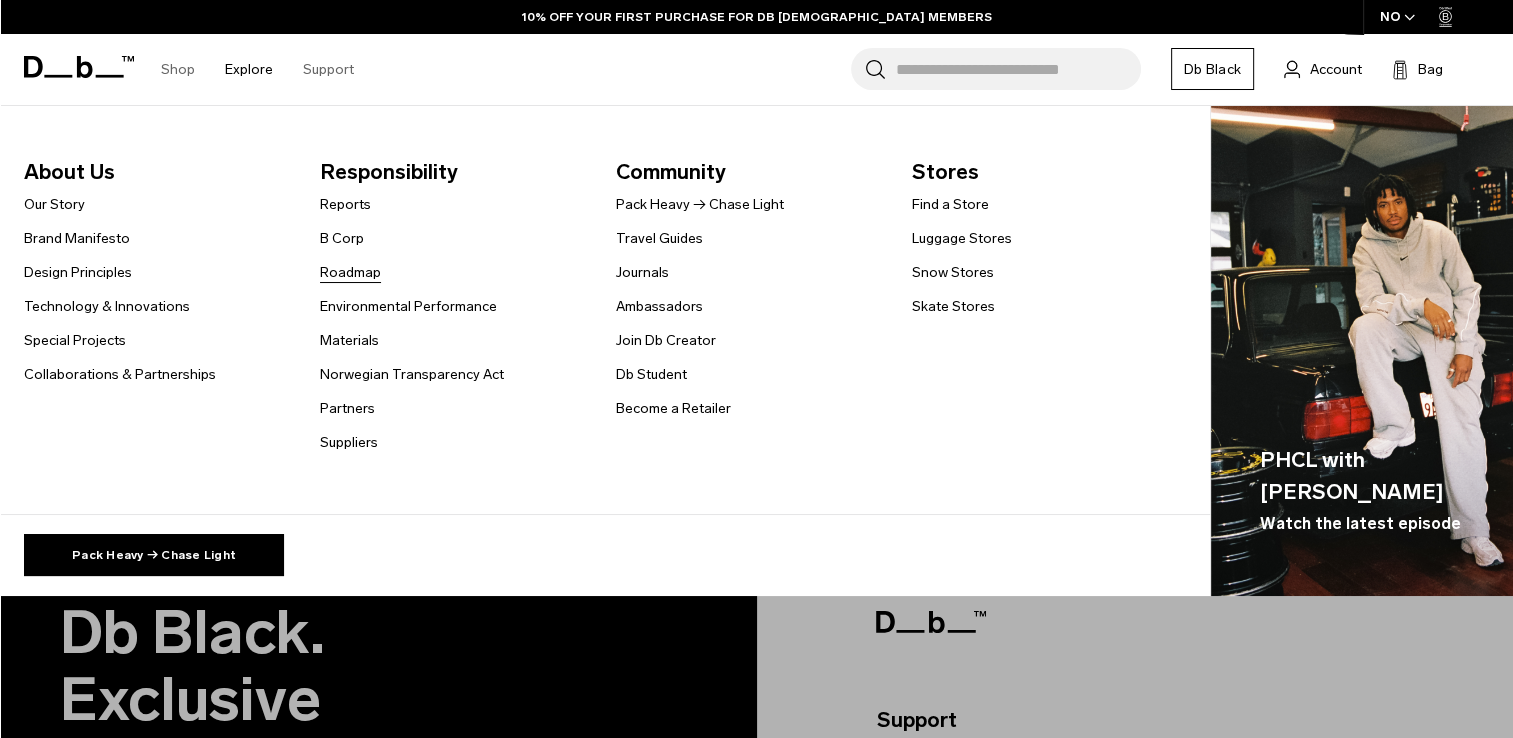 click on "Roadmap" at bounding box center (350, 272) 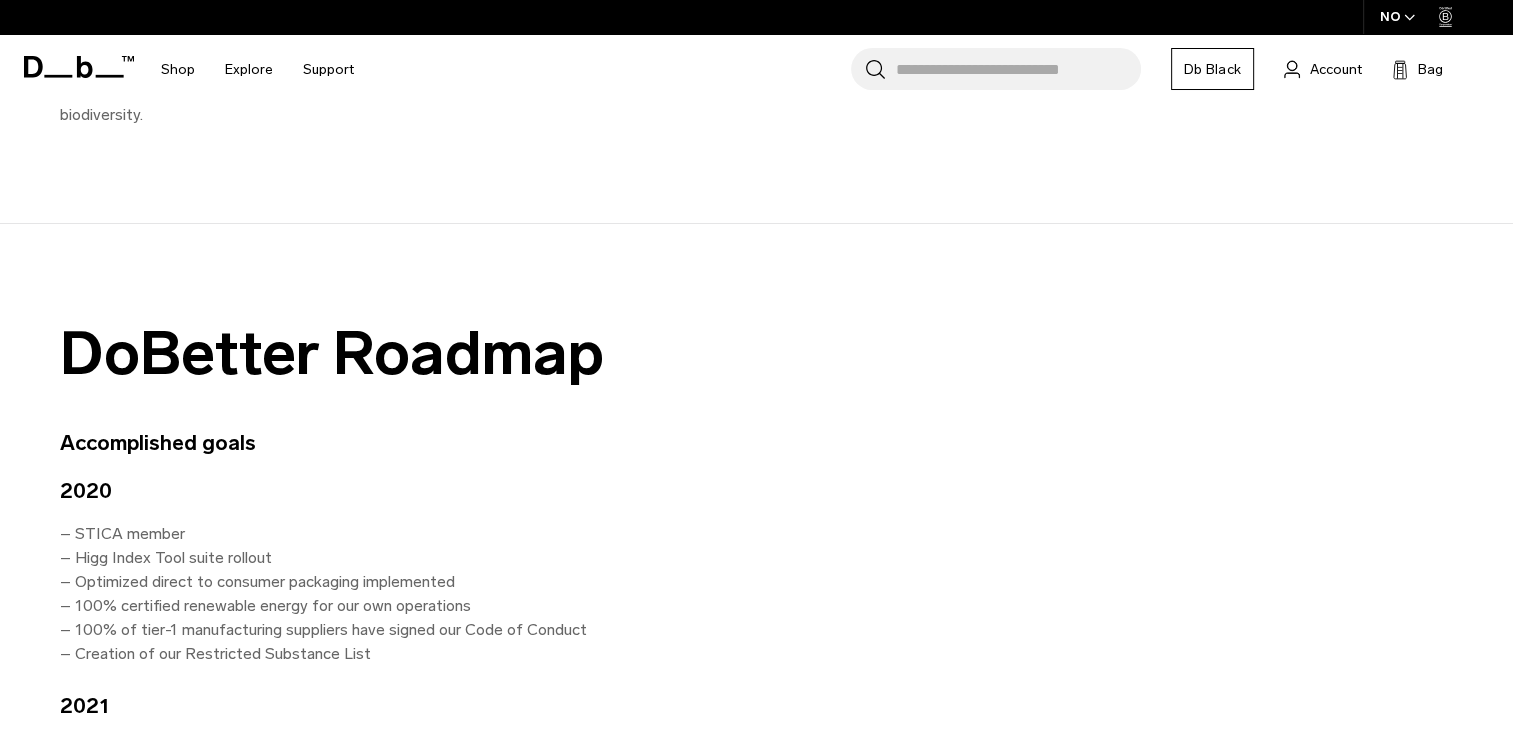 scroll, scrollTop: 750, scrollLeft: 0, axis: vertical 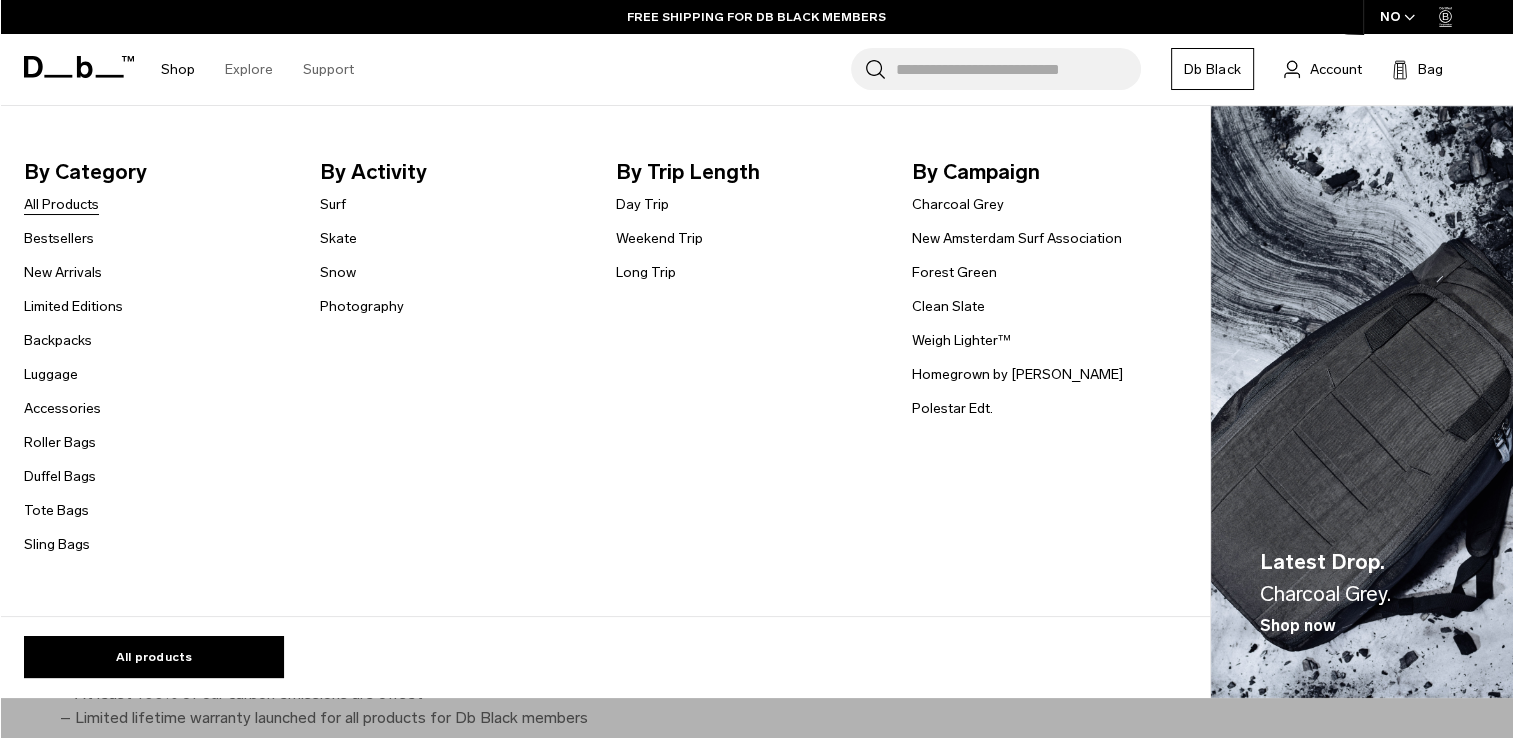 click on "All Products" at bounding box center [61, 204] 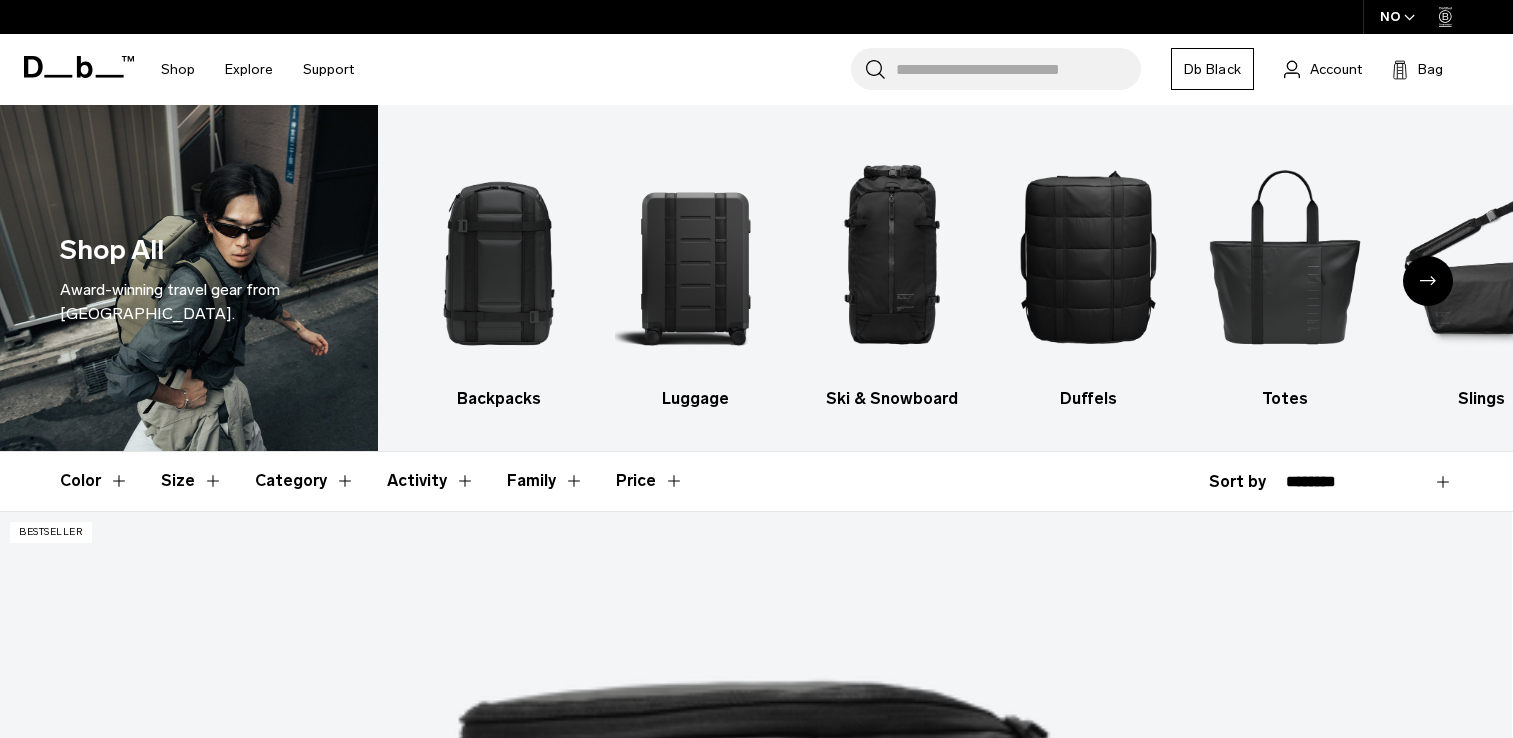 scroll, scrollTop: 522, scrollLeft: 0, axis: vertical 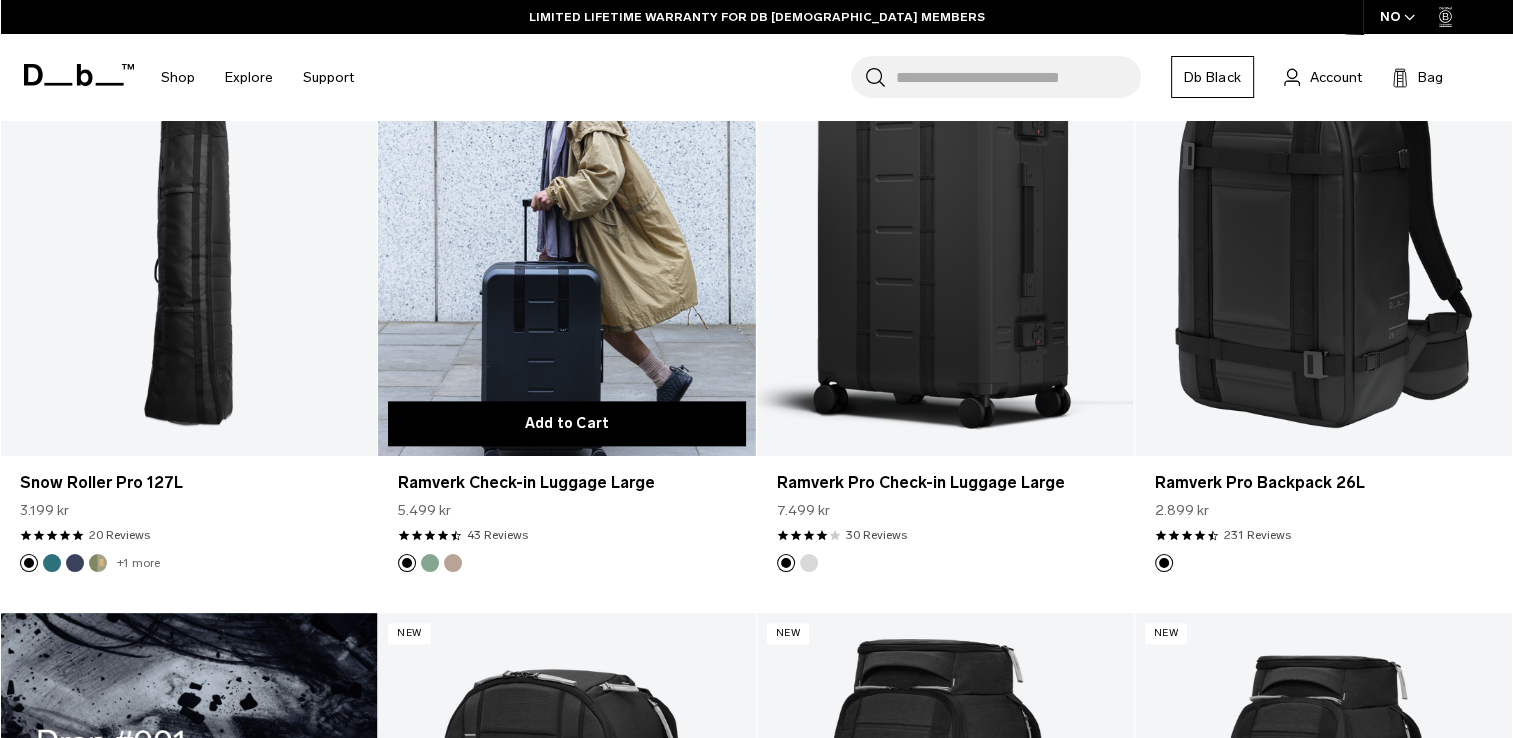 click on "Add to Cart" at bounding box center (566, 423) 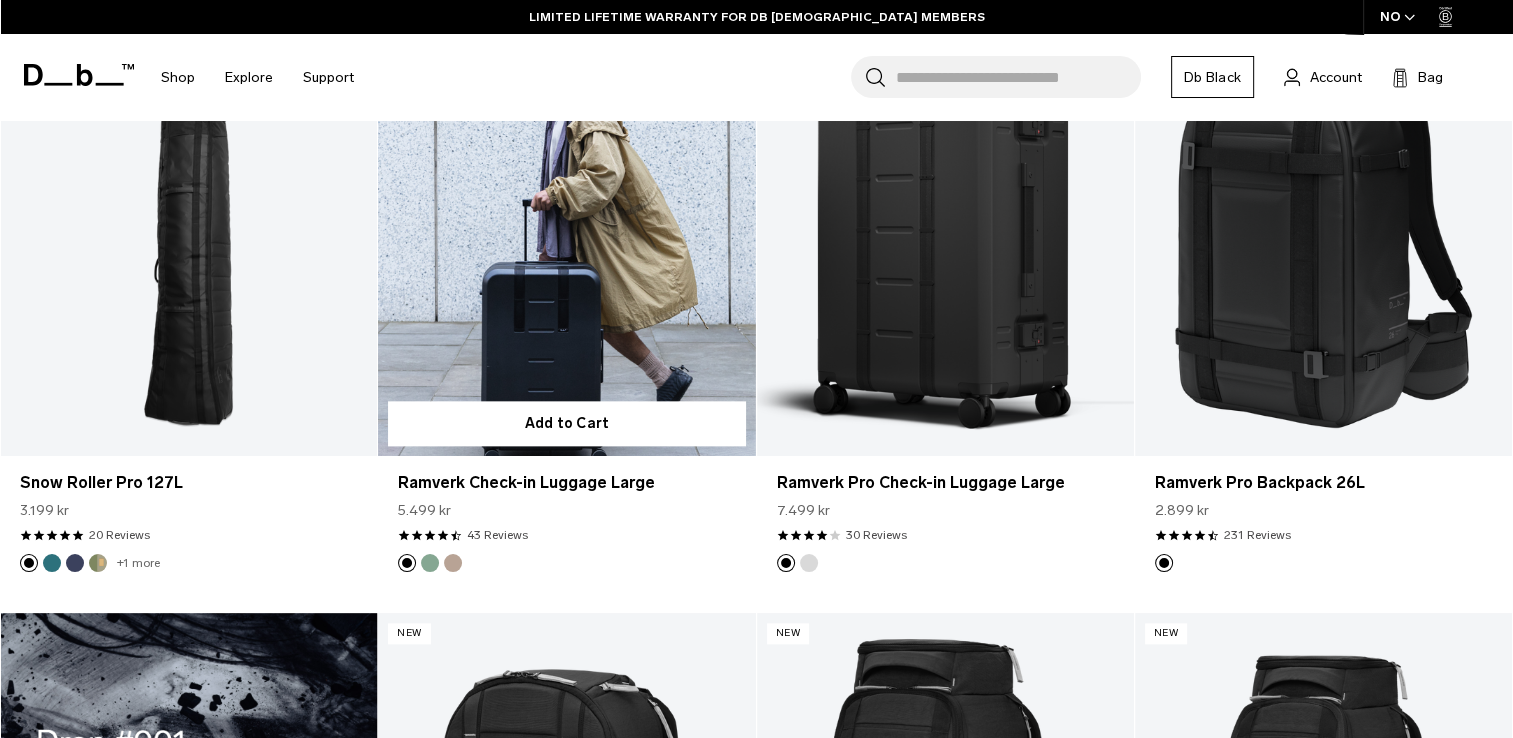 click at bounding box center [566, 246] 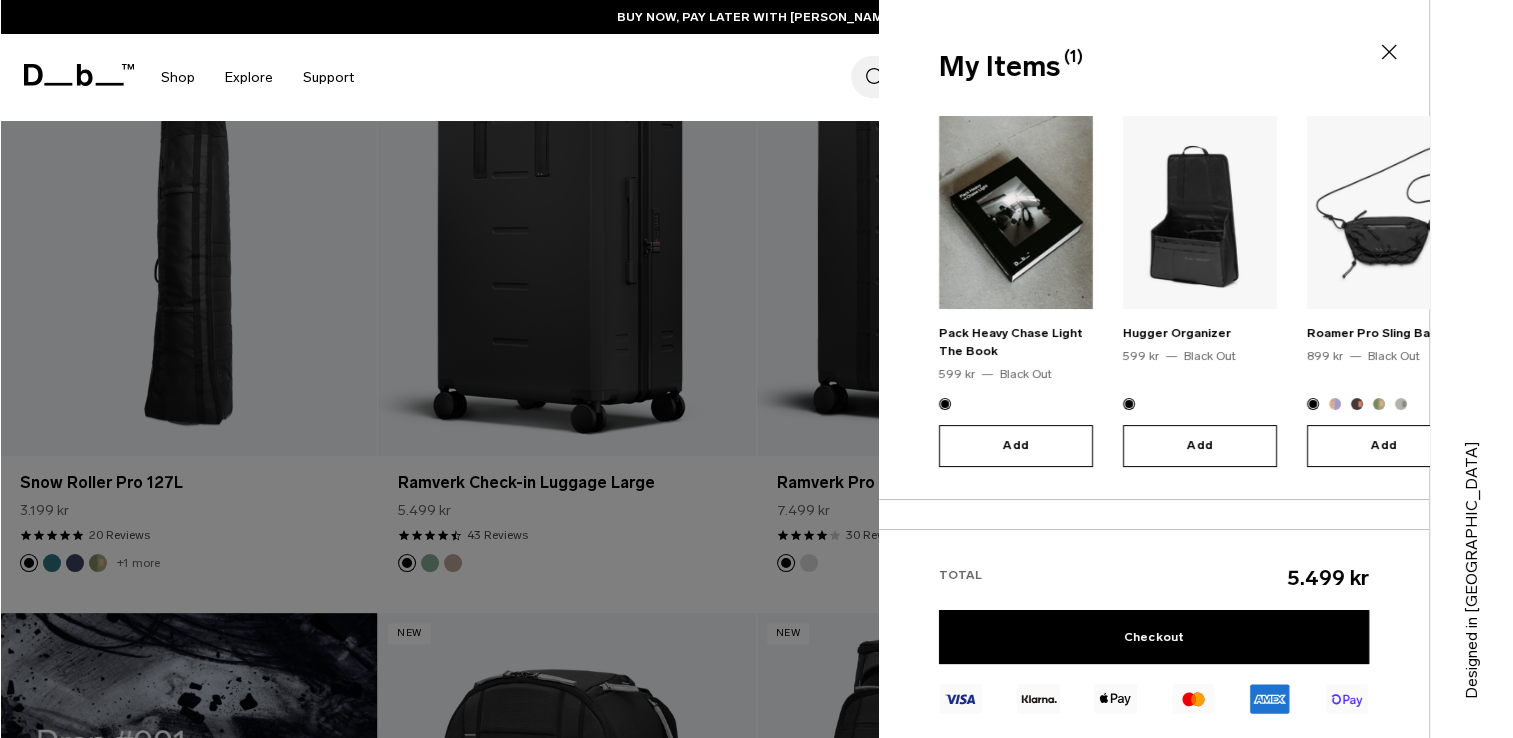 scroll, scrollTop: 228, scrollLeft: 0, axis: vertical 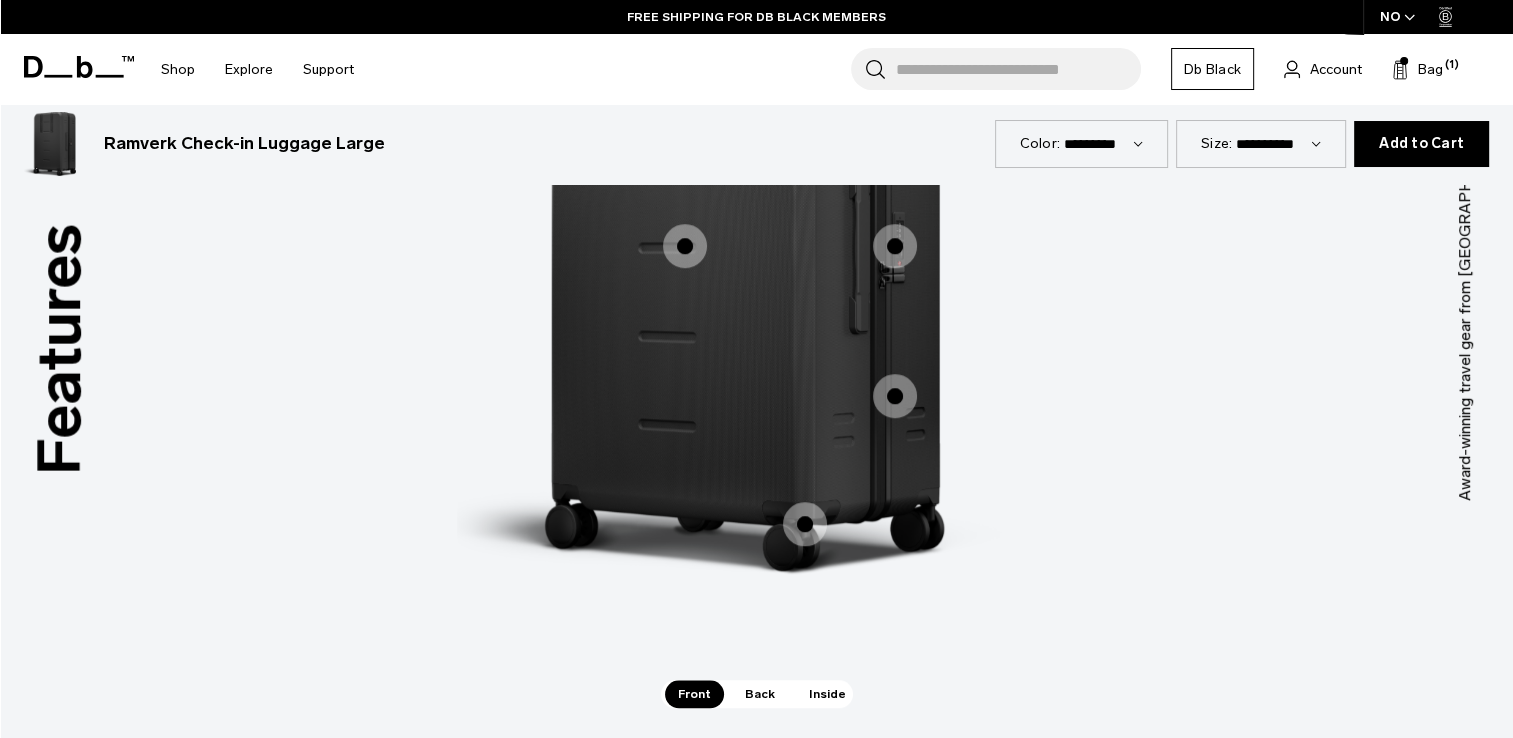 click at bounding box center (685, 246) 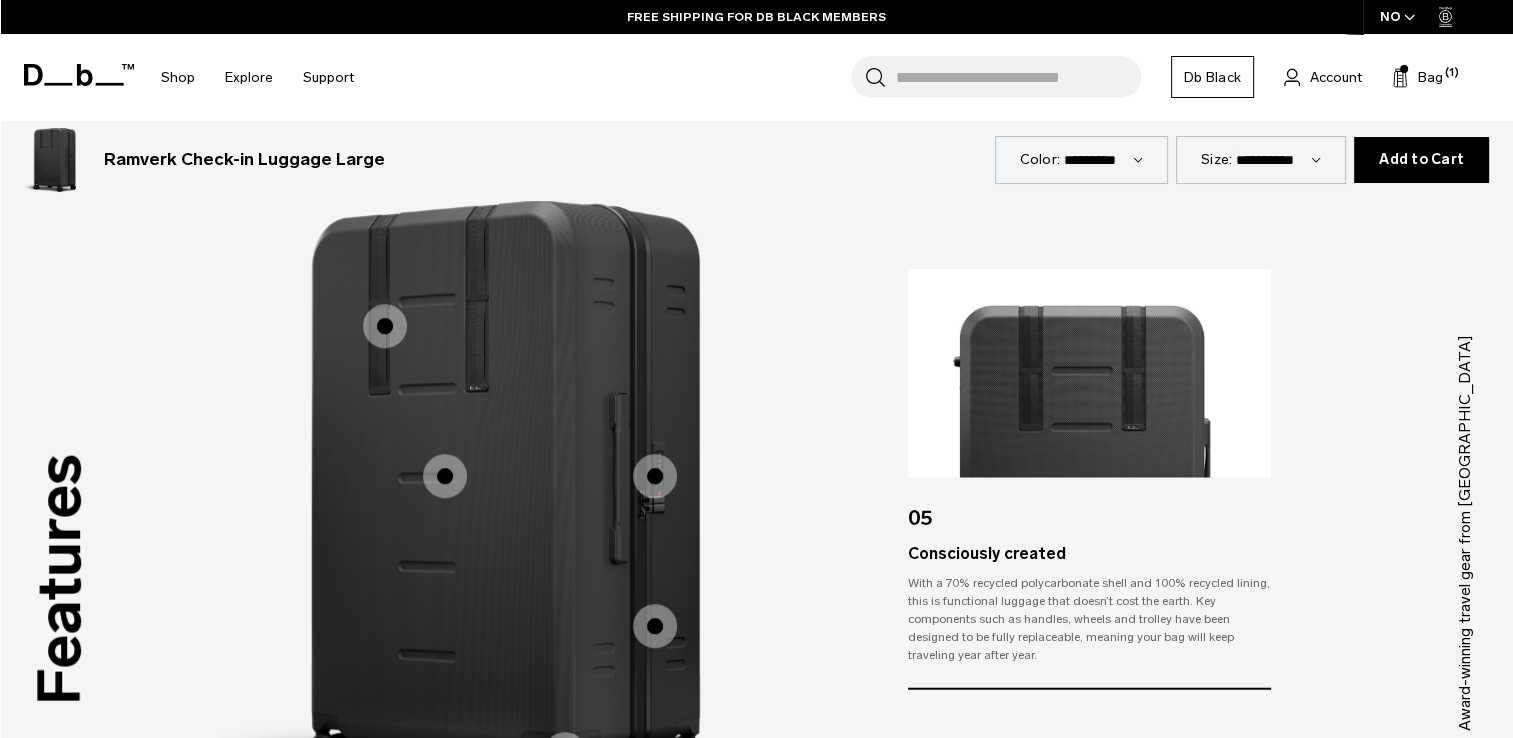 scroll, scrollTop: 1675, scrollLeft: 0, axis: vertical 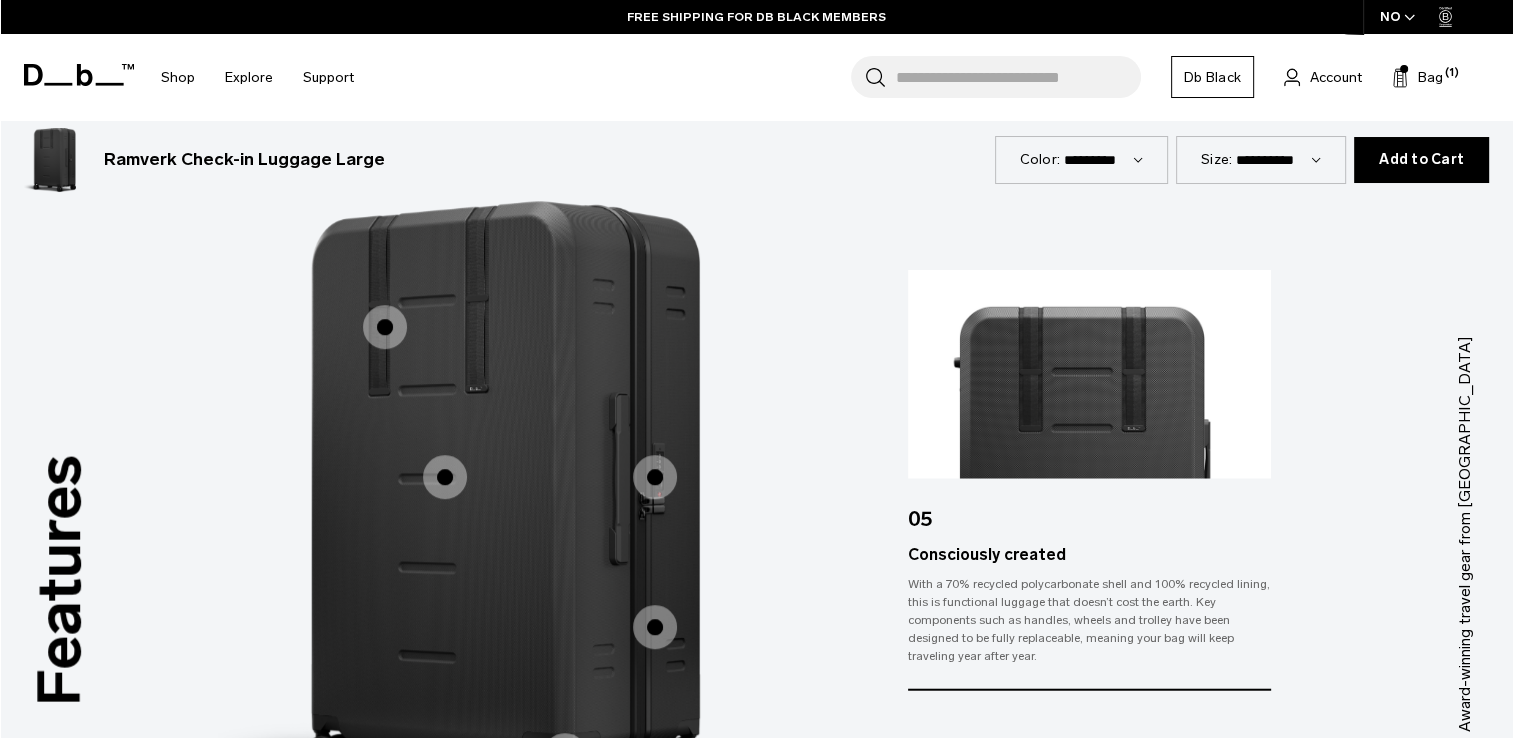 click at bounding box center [655, 477] 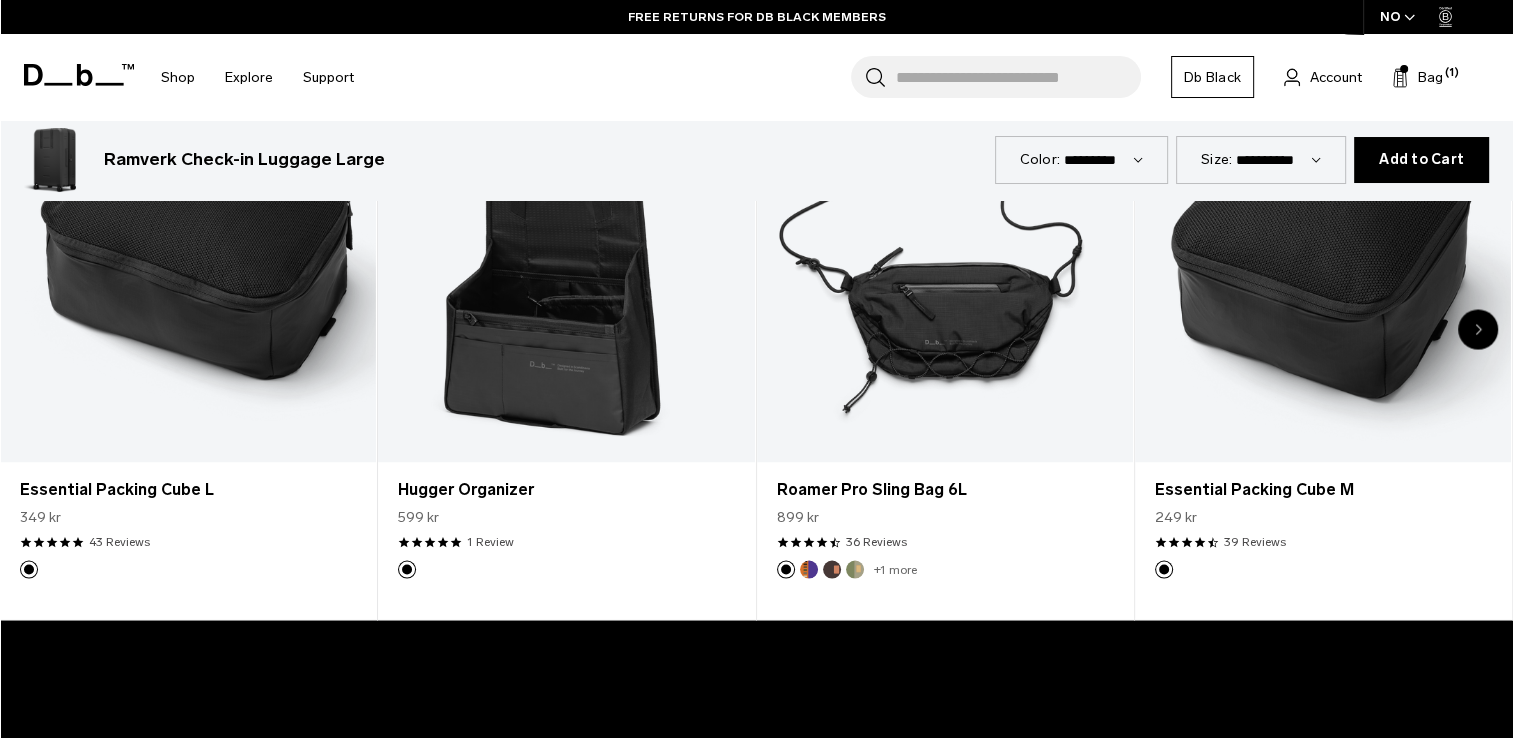 scroll, scrollTop: 3592, scrollLeft: 0, axis: vertical 